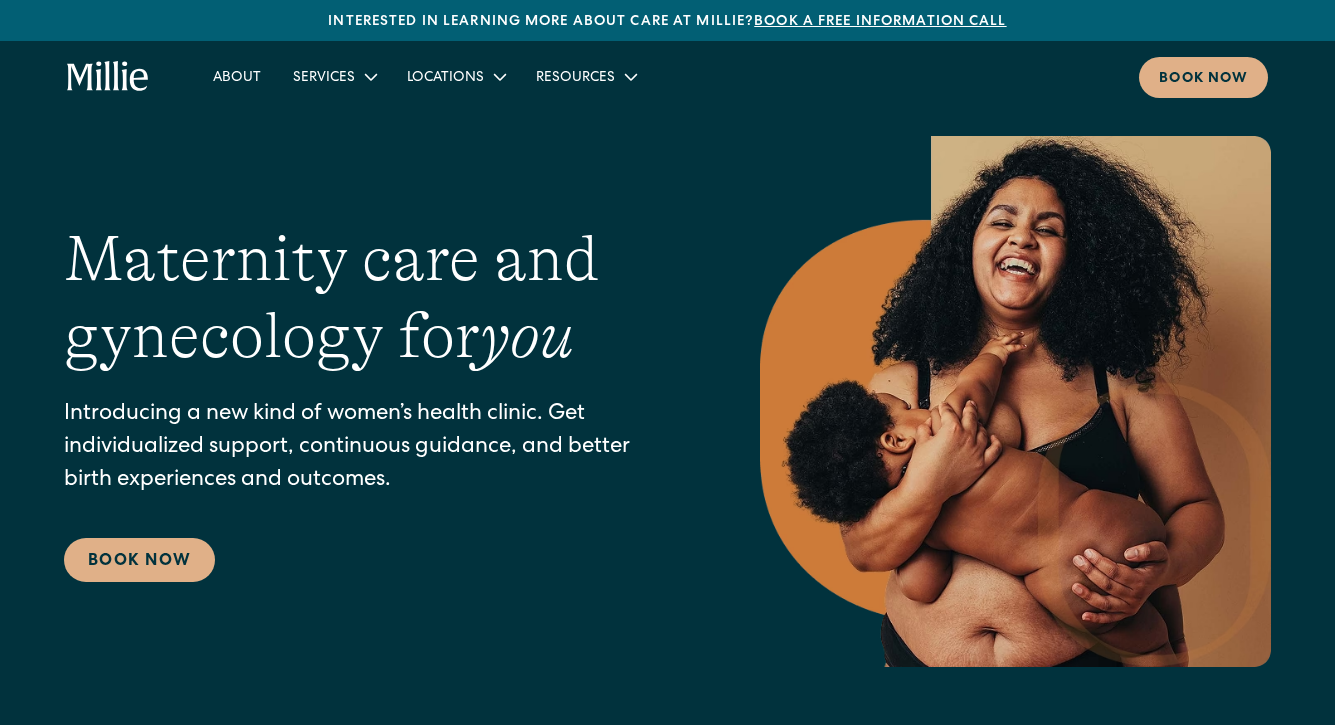 scroll, scrollTop: 0, scrollLeft: 0, axis: both 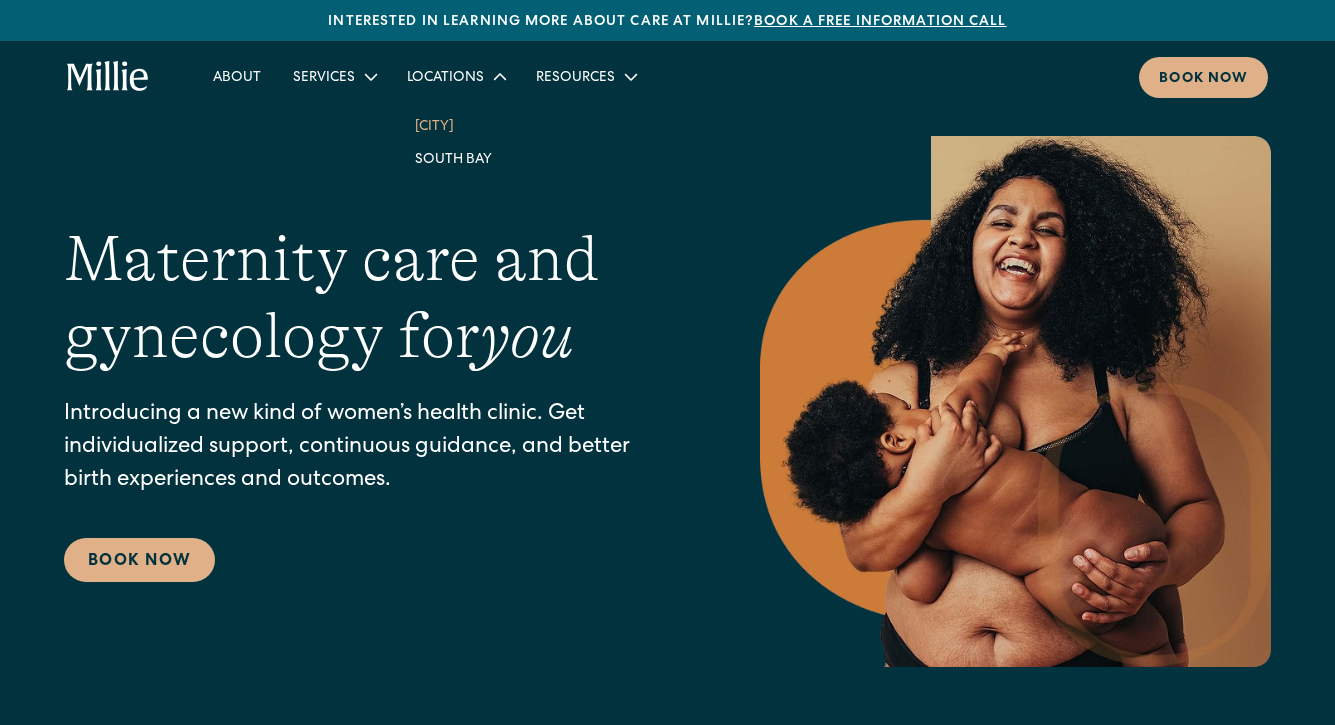 click on "Berkeley" at bounding box center [455, 125] 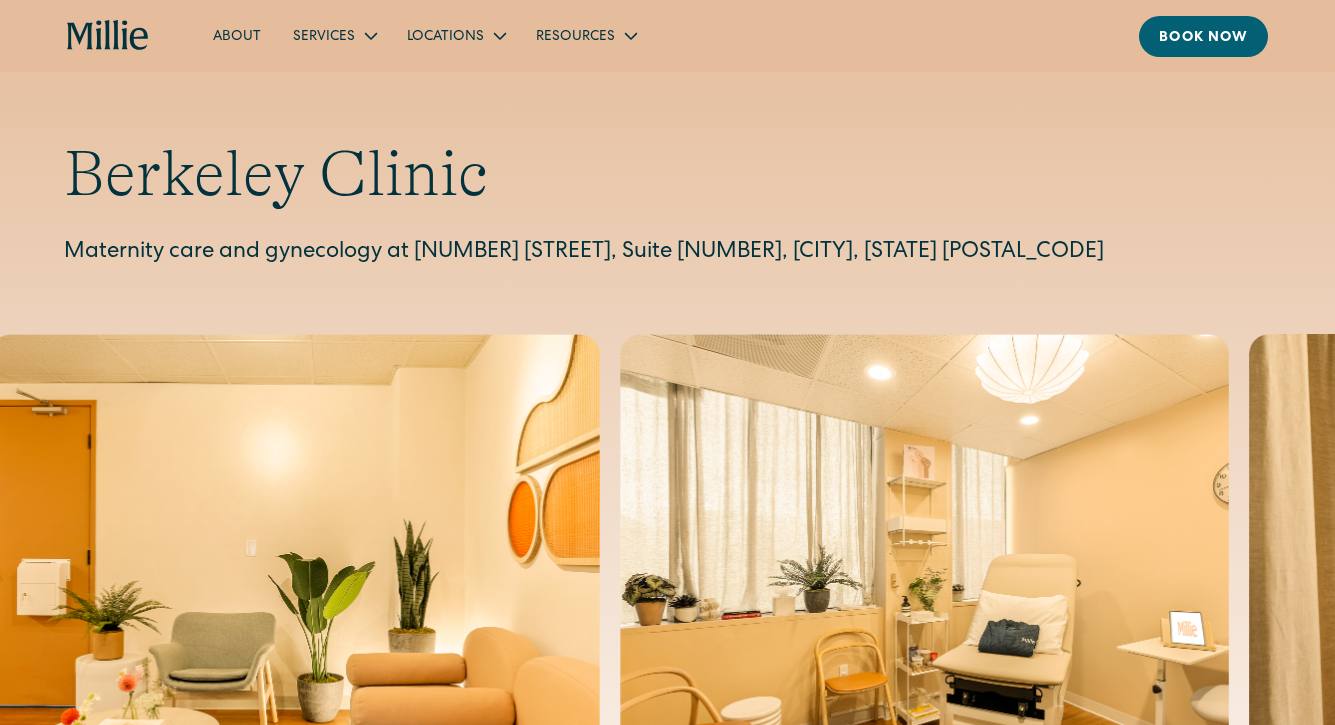 scroll, scrollTop: 0, scrollLeft: 0, axis: both 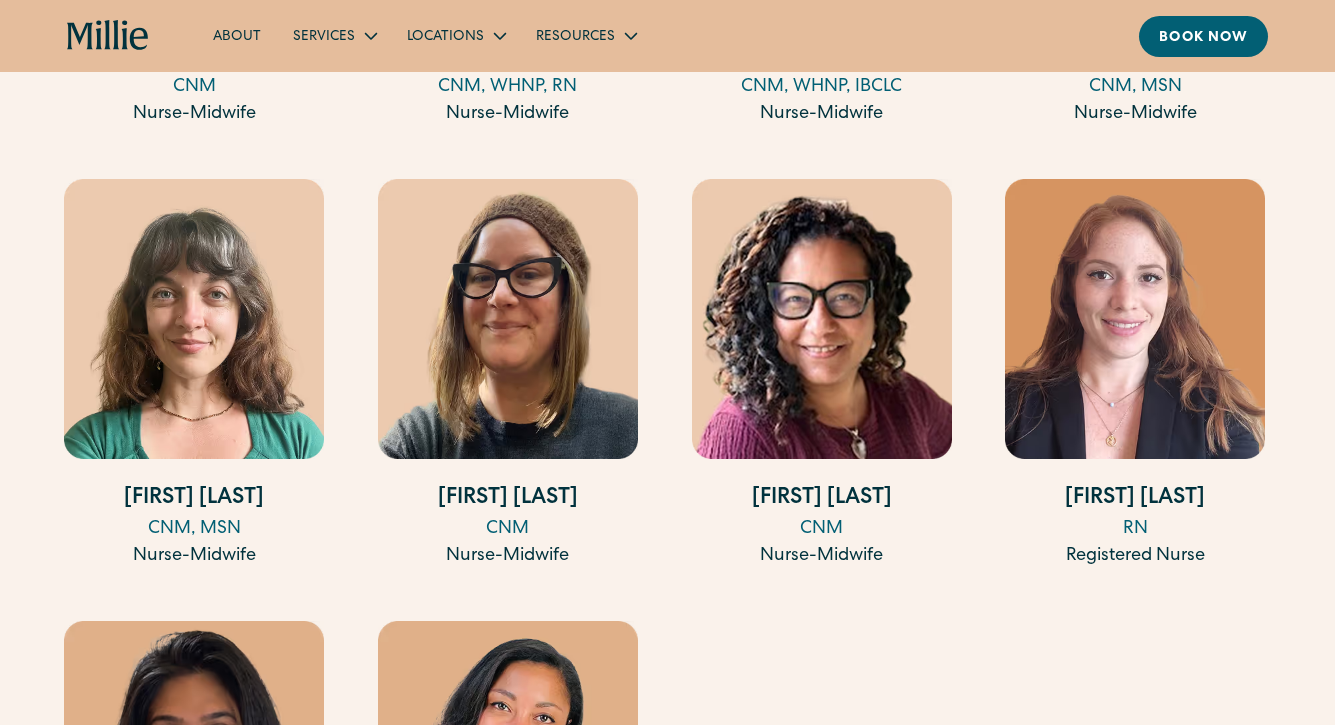 click at bounding box center (194, 319) 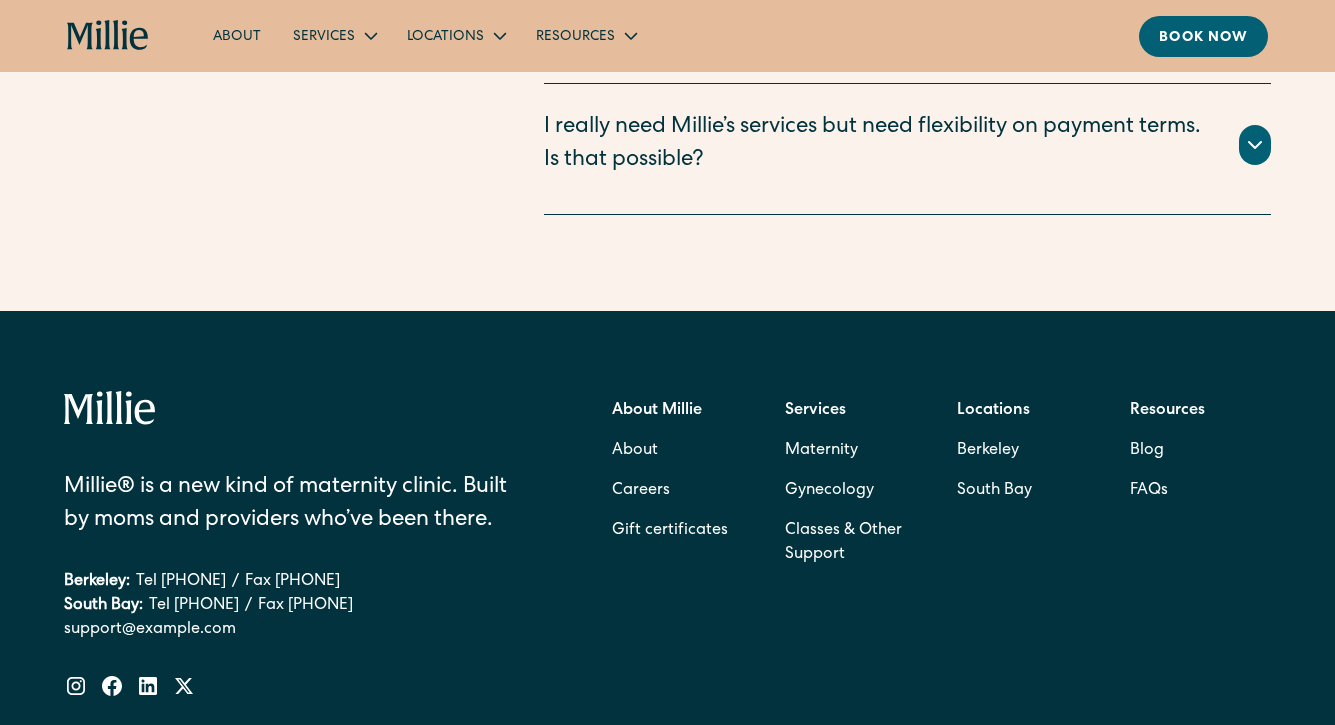 scroll, scrollTop: 6014, scrollLeft: 0, axis: vertical 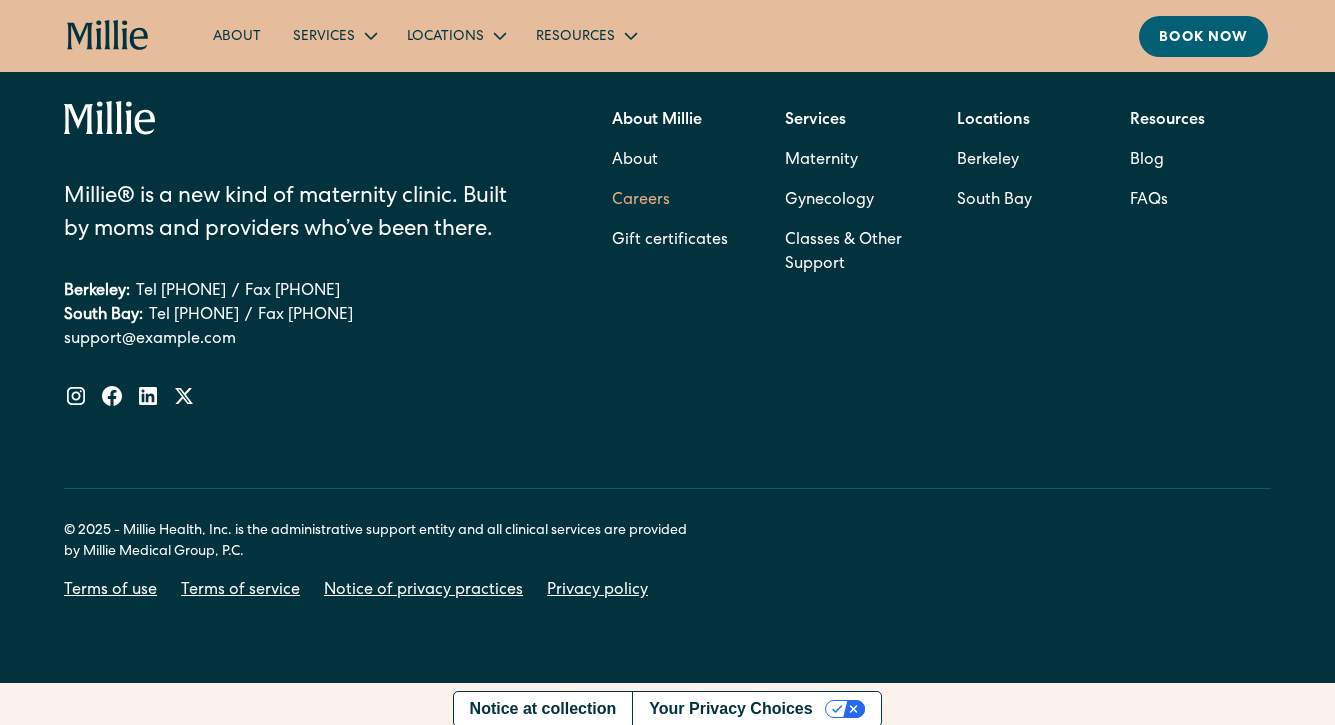 click on "Careers" at bounding box center (641, 201) 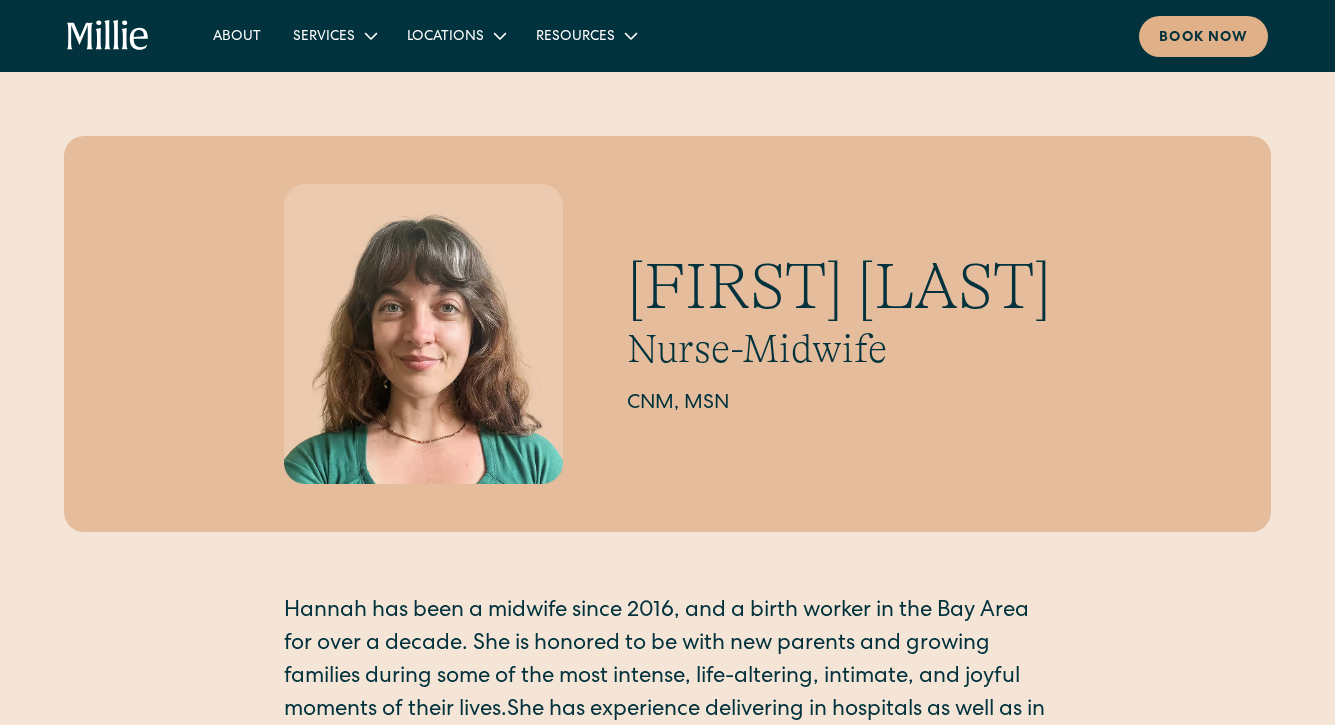 scroll, scrollTop: 0, scrollLeft: 0, axis: both 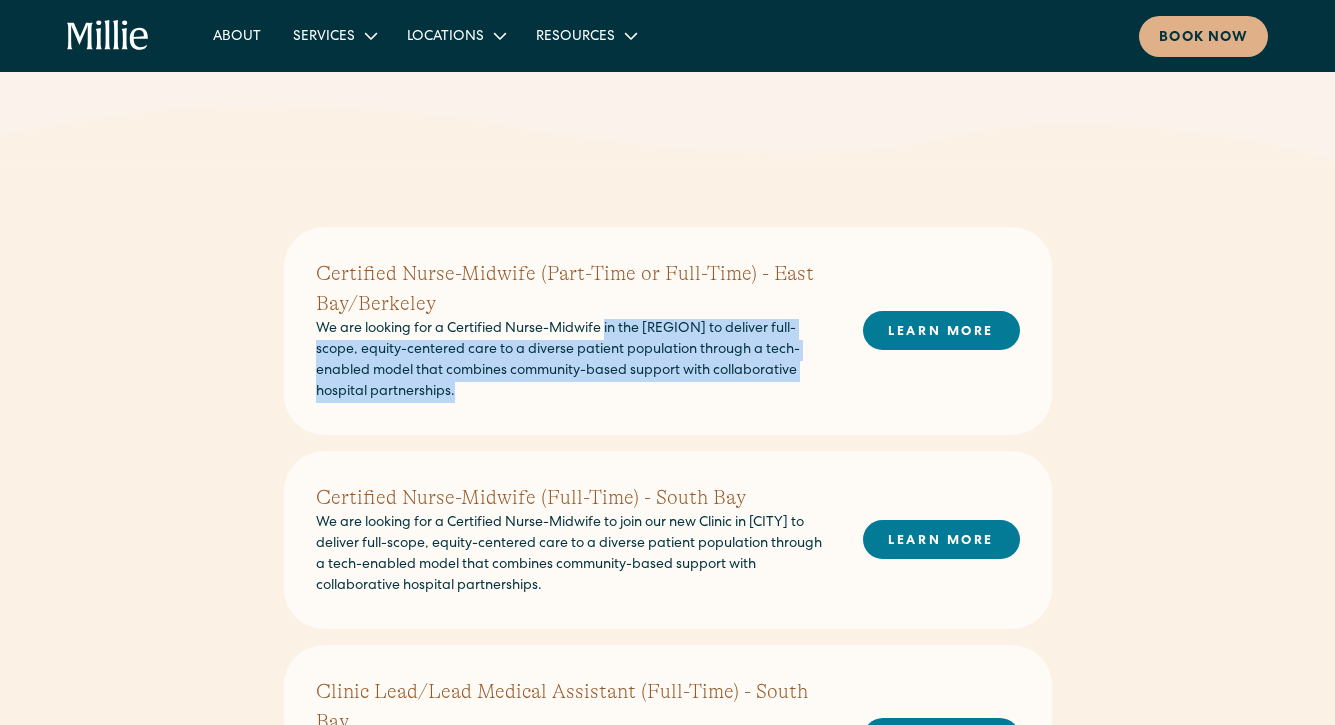drag, startPoint x: 638, startPoint y: 389, endPoint x: 607, endPoint y: 328, distance: 68.42514 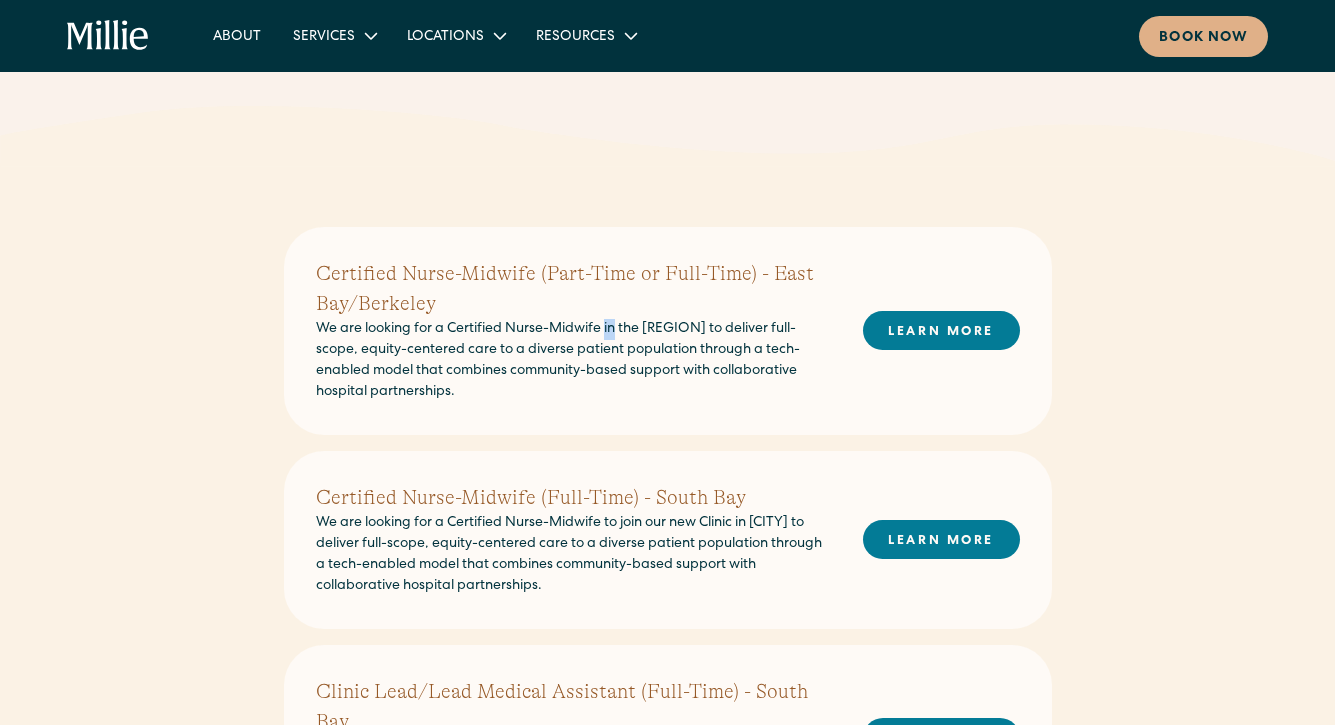 click on "We are looking for a Certified Nurse-Midwife in the East Bay to deliver full-scope, equity-centered care to a diverse patient population through a tech-enabled model that combines community-based support with collaborative hospital partnerships." at bounding box center (573, 361) 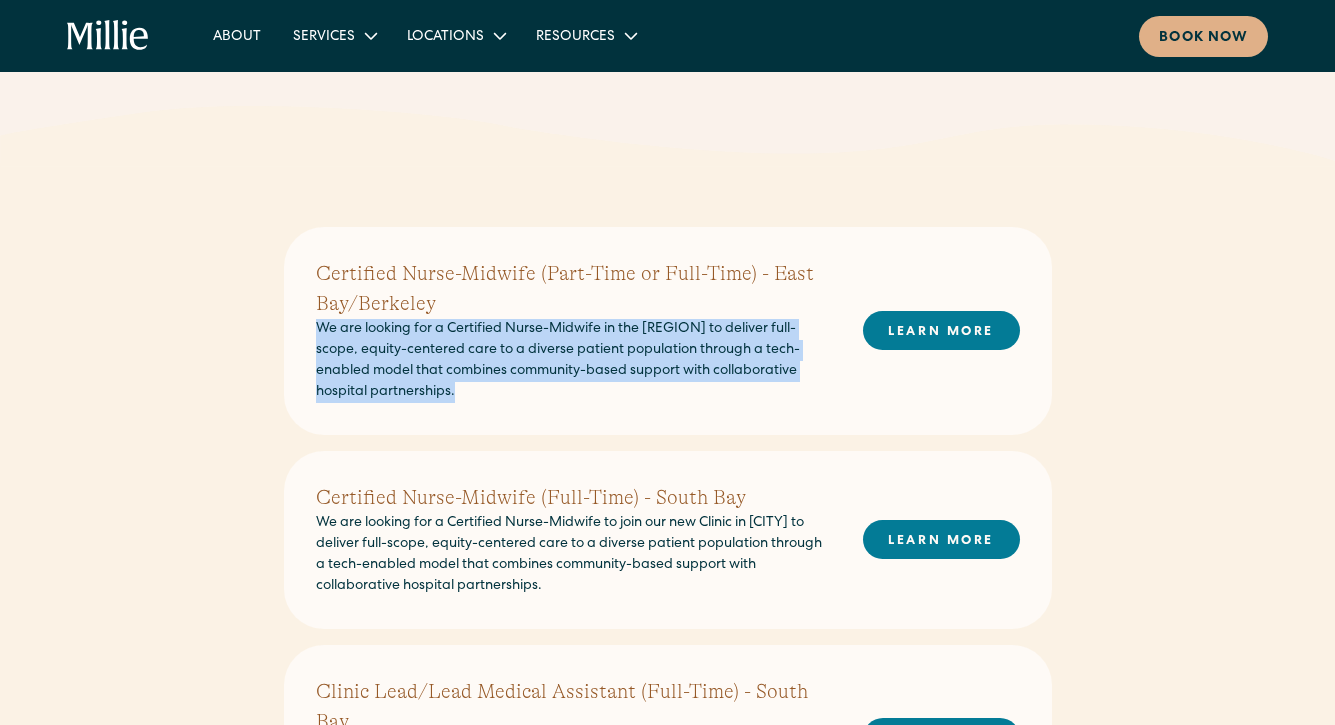 click on "We are looking for a Certified Nurse-Midwife in the East Bay to deliver full-scope, equity-centered care to a diverse patient population through a tech-enabled model that combines community-based support with collaborative hospital partnerships." at bounding box center [573, 361] 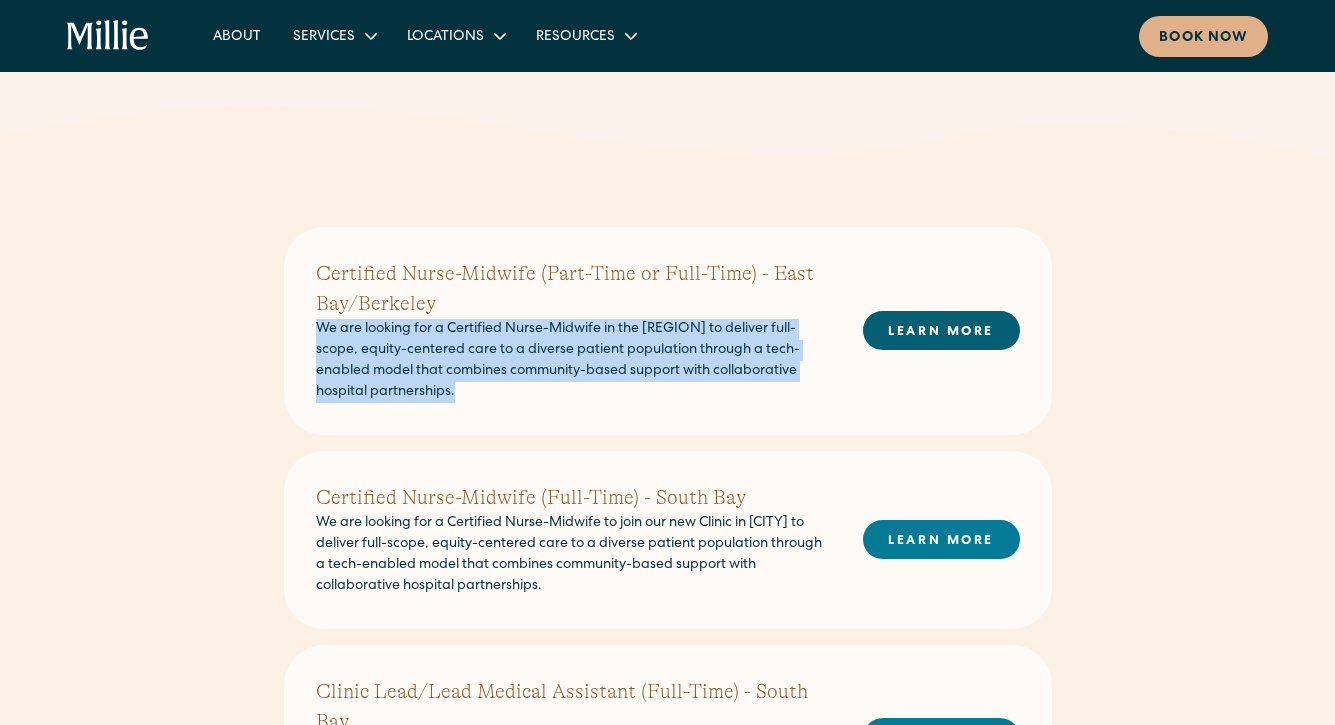 click on "LEARN MORE" at bounding box center (941, 330) 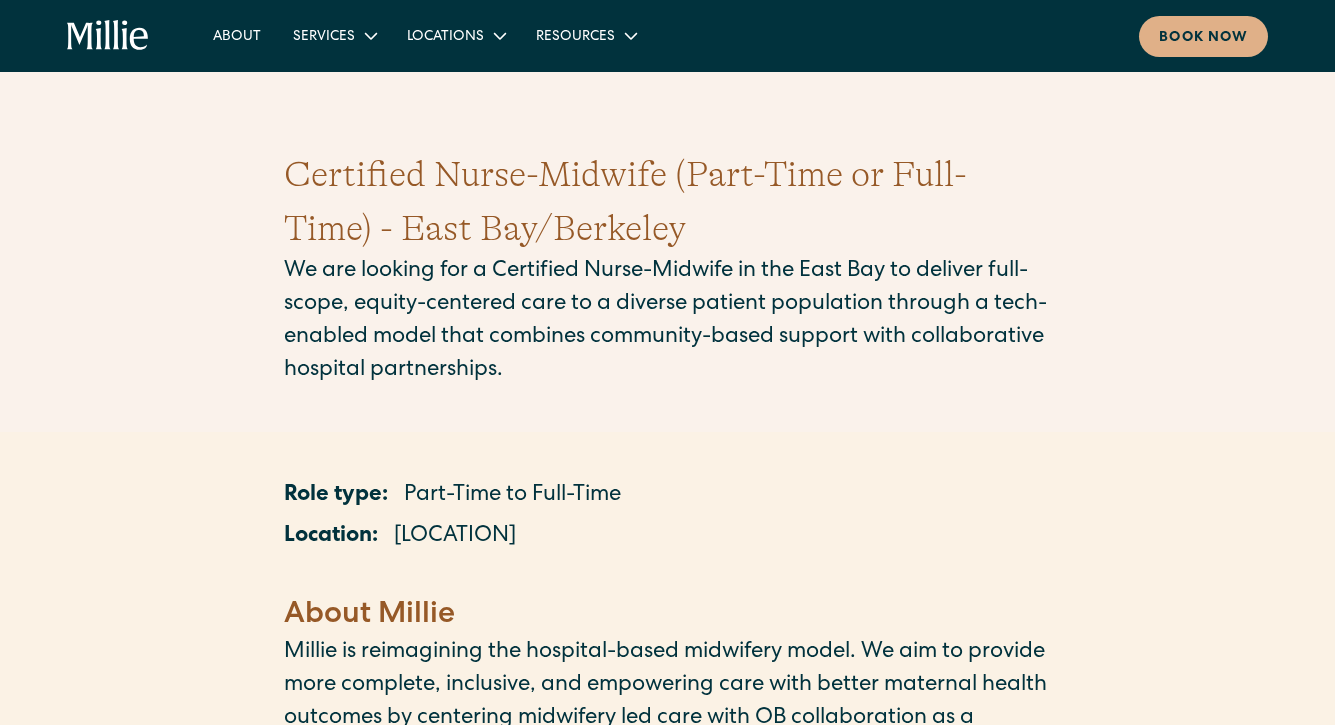 scroll, scrollTop: 0, scrollLeft: 0, axis: both 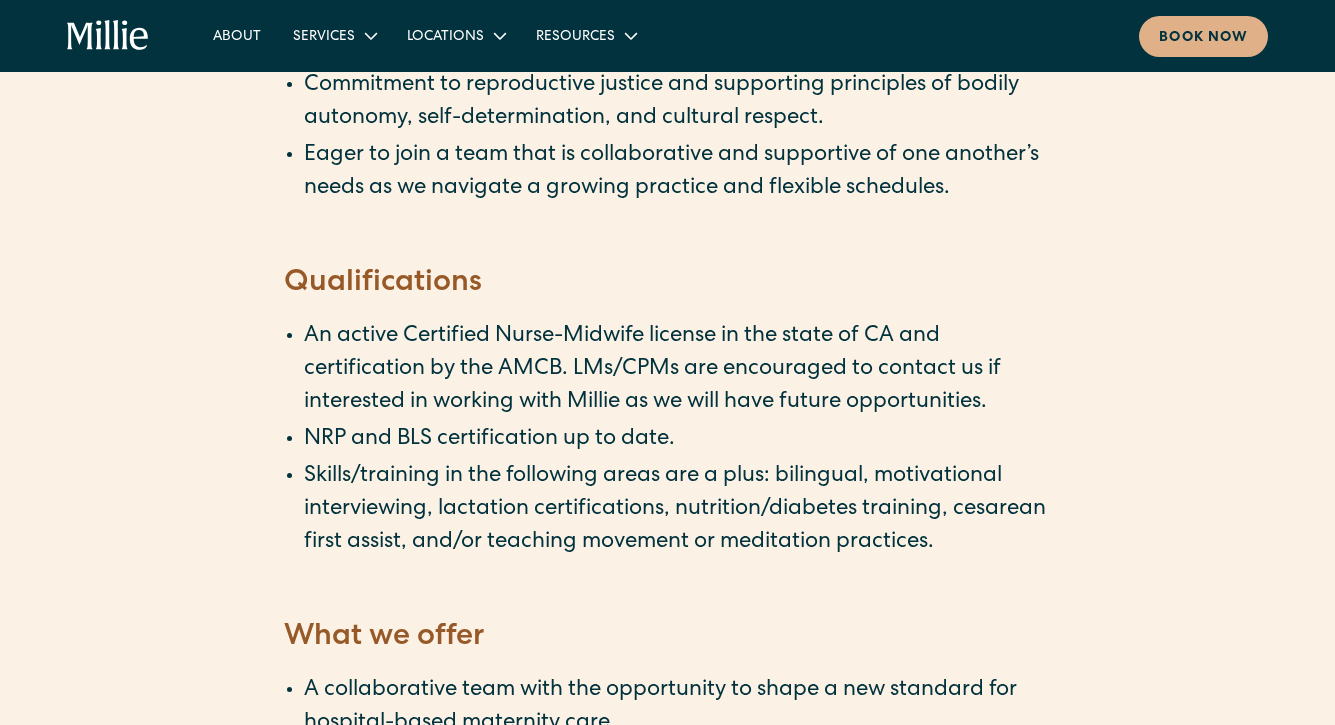 drag, startPoint x: 756, startPoint y: 339, endPoint x: 1015, endPoint y: 444, distance: 279.47452 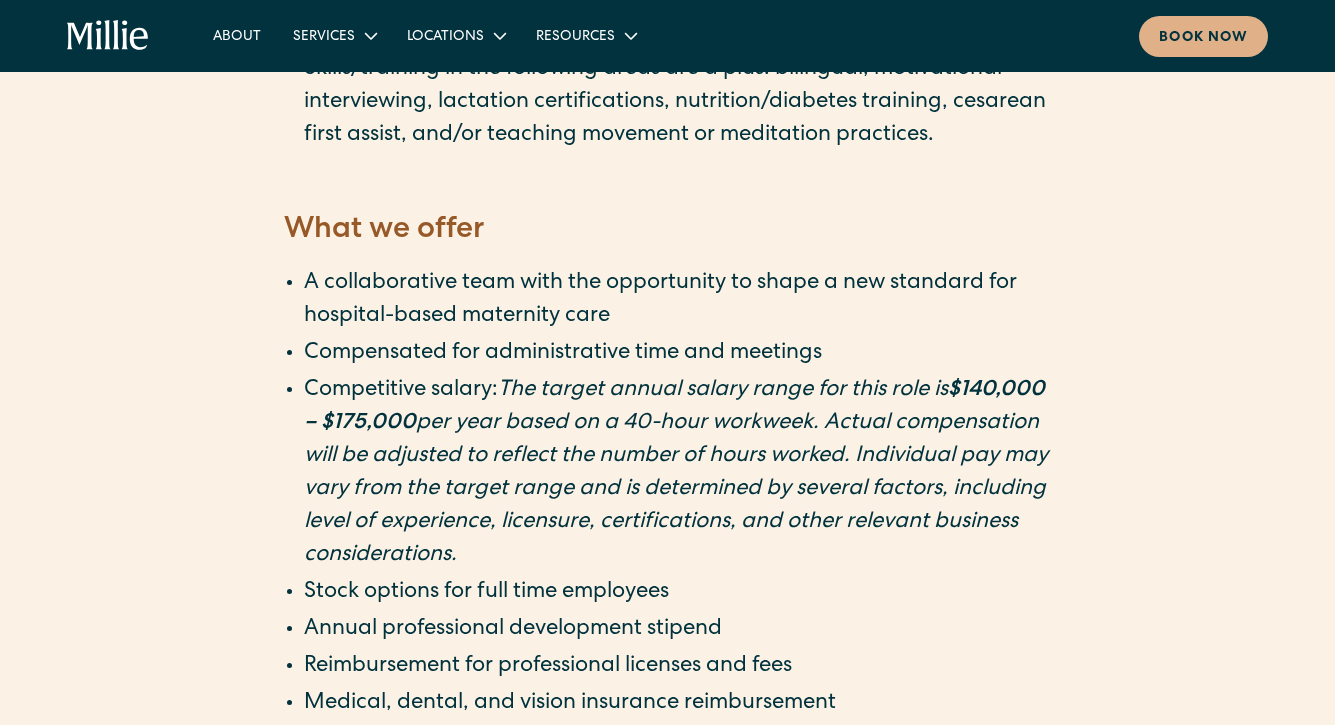 scroll, scrollTop: 3288, scrollLeft: 0, axis: vertical 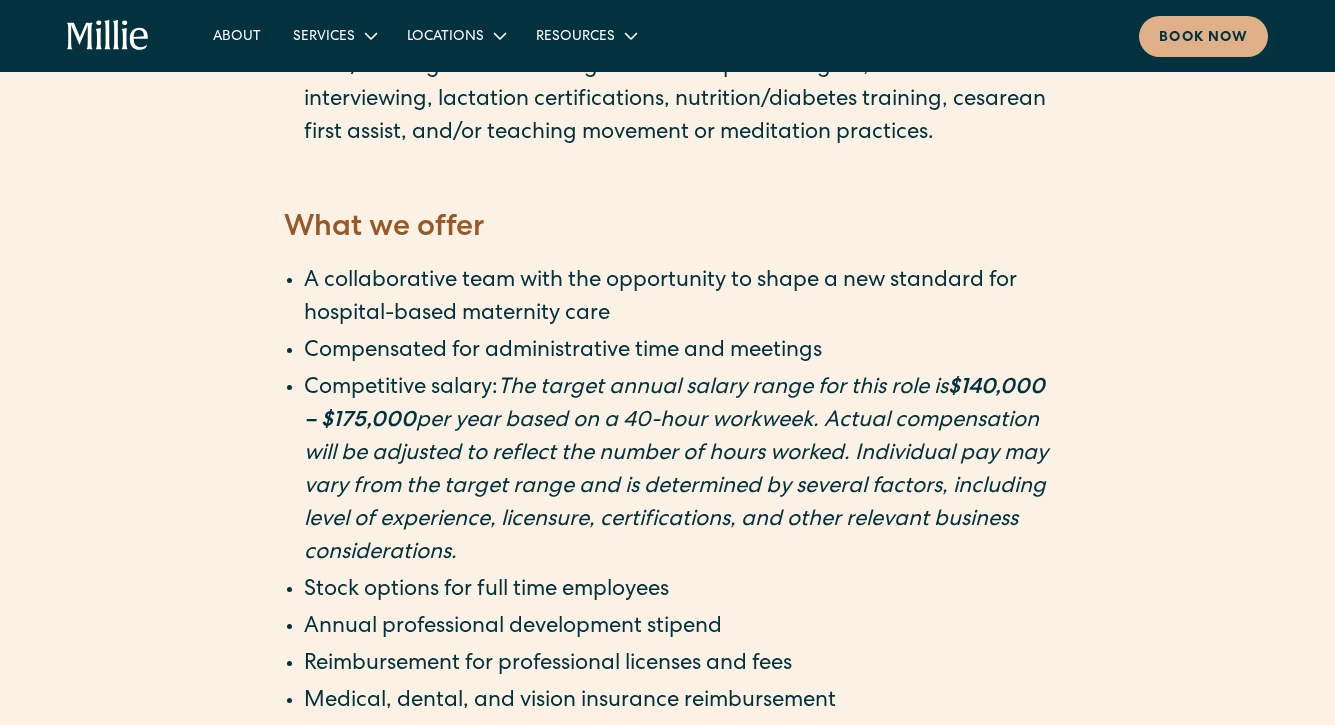 click on "Individual pay may vary from the target range and is determined by several factors, including level of experience, licensure, certifications, and other relevant business considerations." at bounding box center [676, 504] 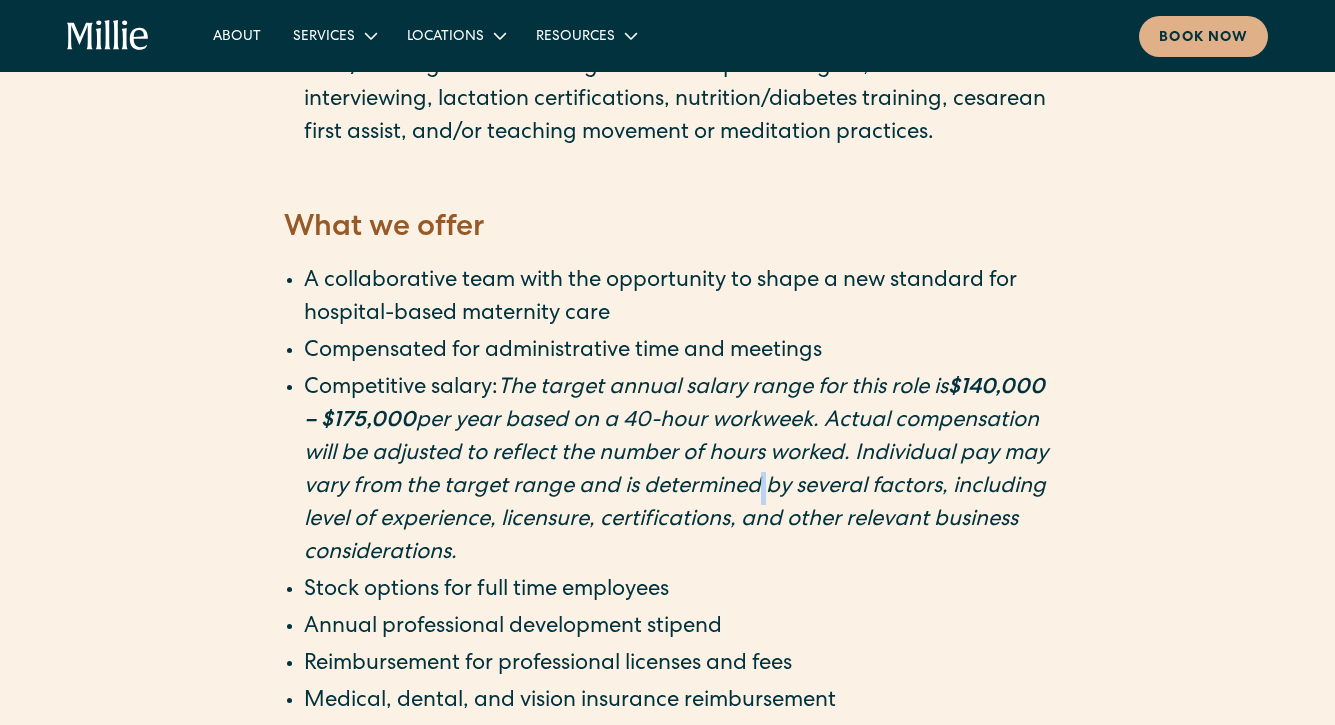 click on "Individual pay may vary from the target range and is determined by several factors, including level of experience, licensure, certifications, and other relevant business considerations." at bounding box center (676, 504) 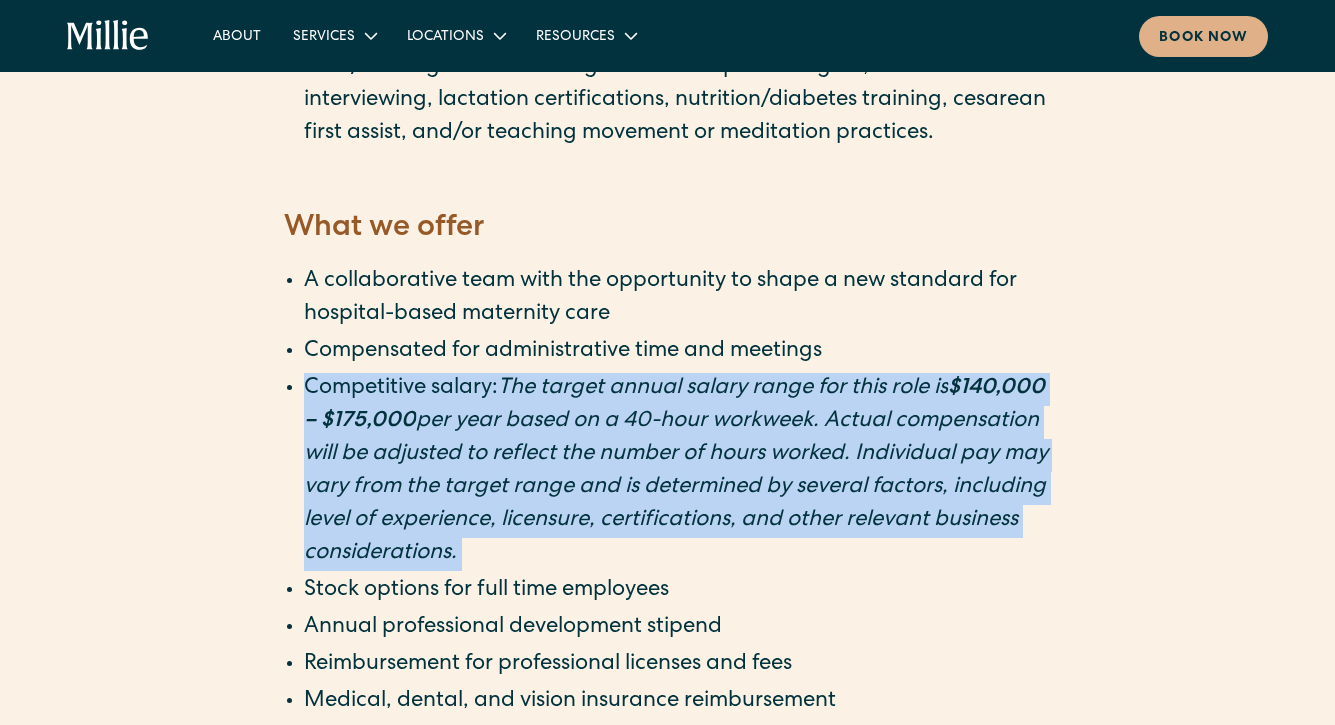 click on "Individual pay may vary from the target range and is determined by several factors, including level of experience, licensure, certifications, and other relevant business considerations." at bounding box center [676, 504] 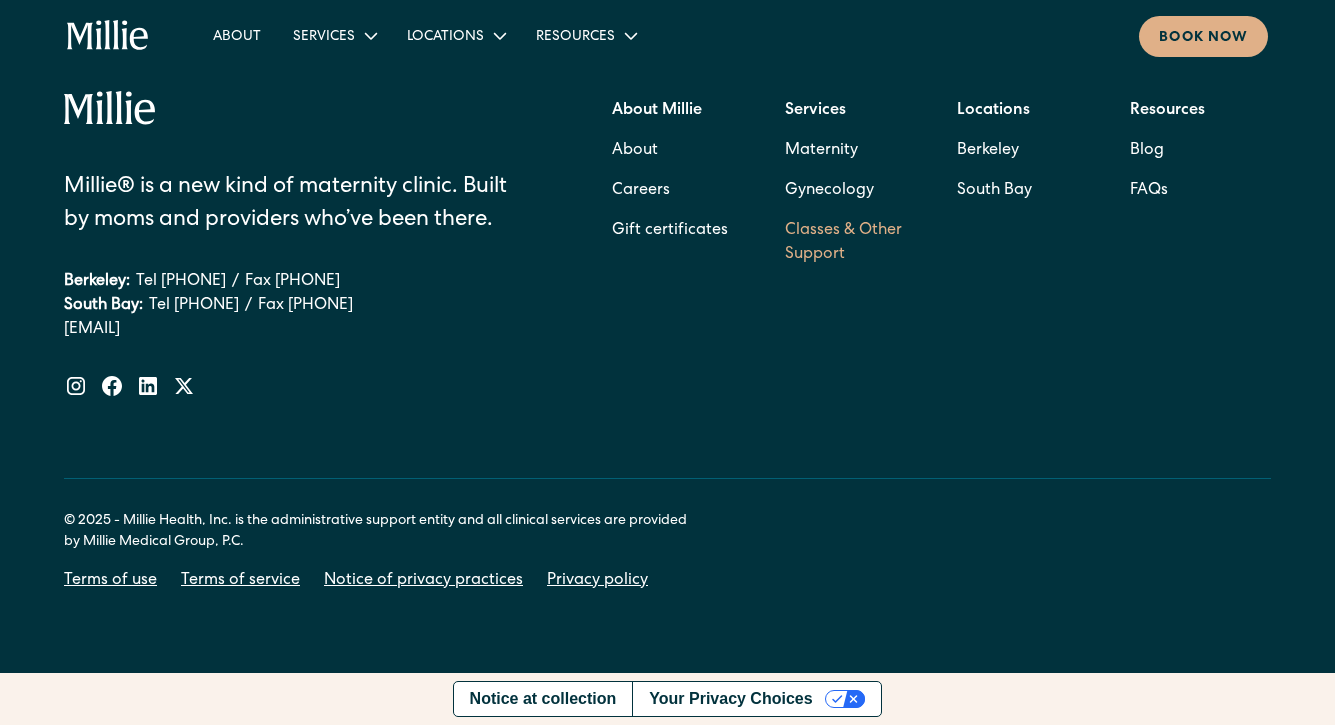 scroll, scrollTop: 4238, scrollLeft: 0, axis: vertical 